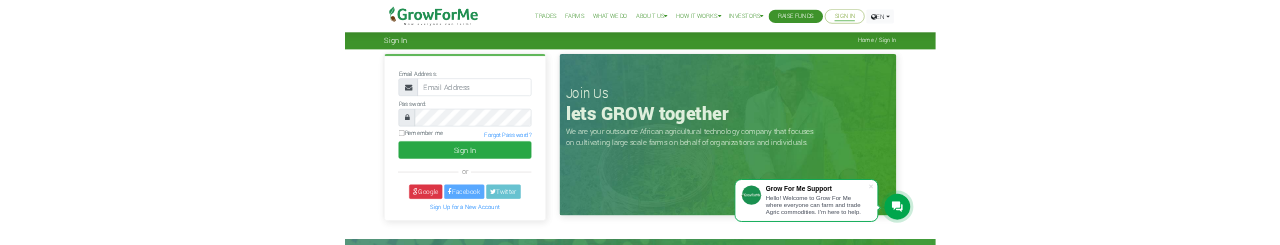 scroll, scrollTop: 0, scrollLeft: 0, axis: both 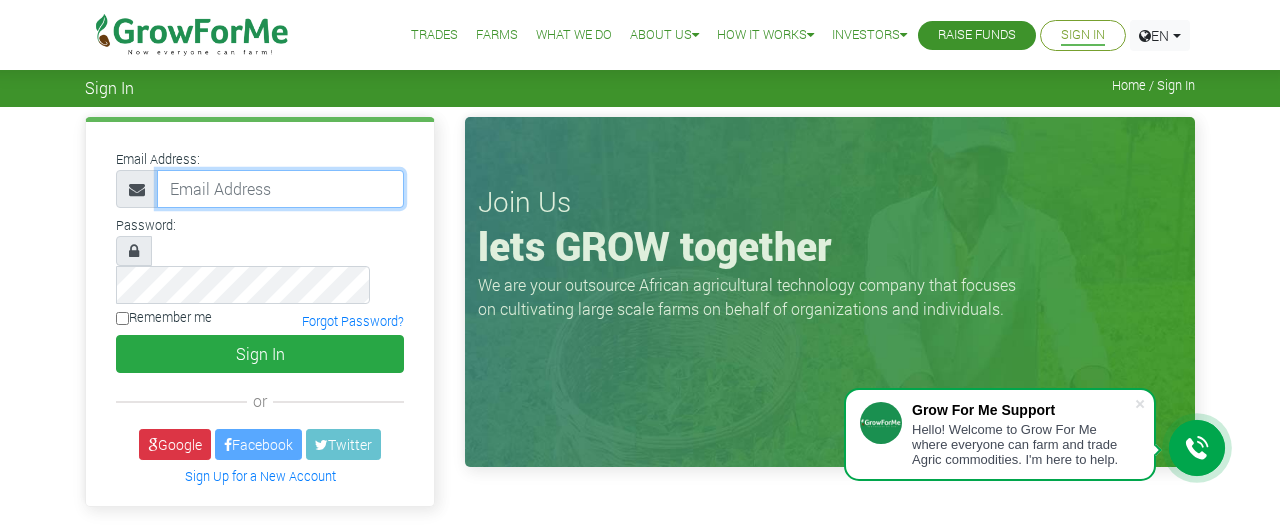click at bounding box center (280, 189) 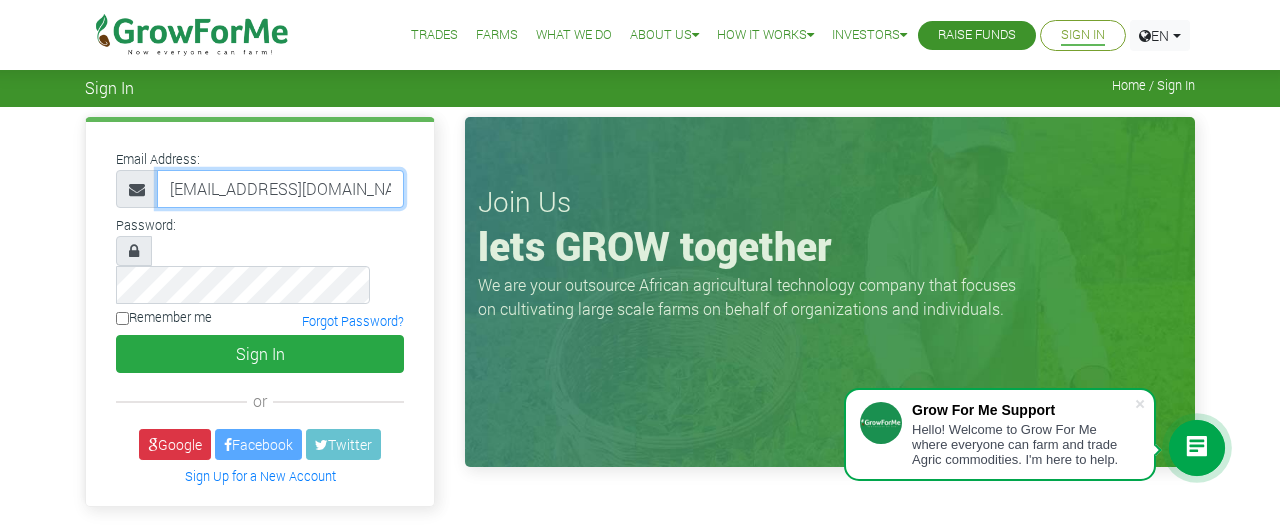 type on "eddcud@gmail.com" 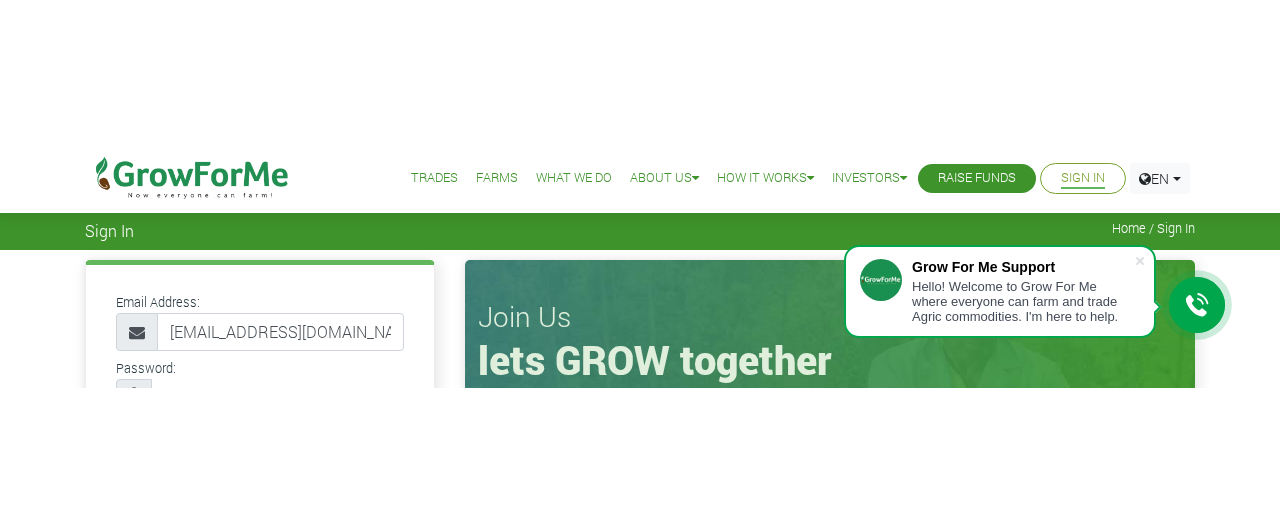 scroll, scrollTop: 20, scrollLeft: 0, axis: vertical 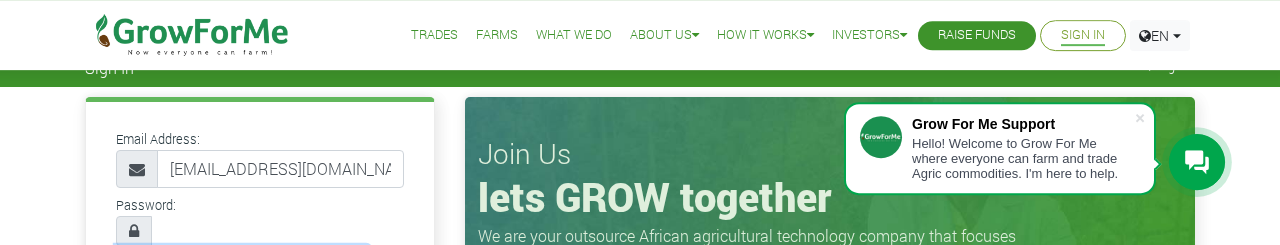 click on "Sign In" at bounding box center (260, 334) 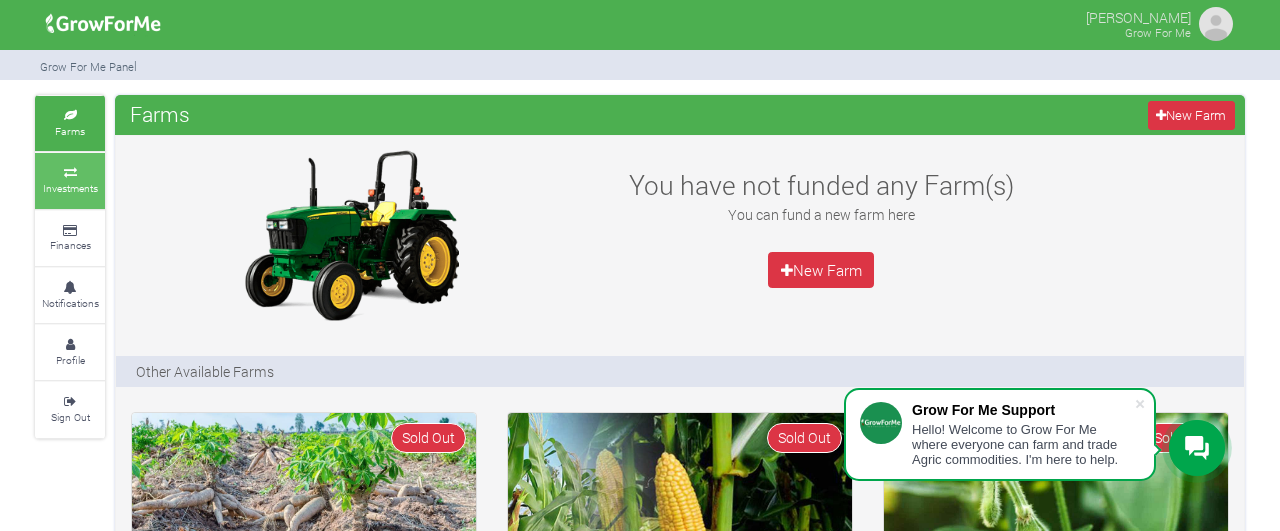 scroll, scrollTop: 0, scrollLeft: 0, axis: both 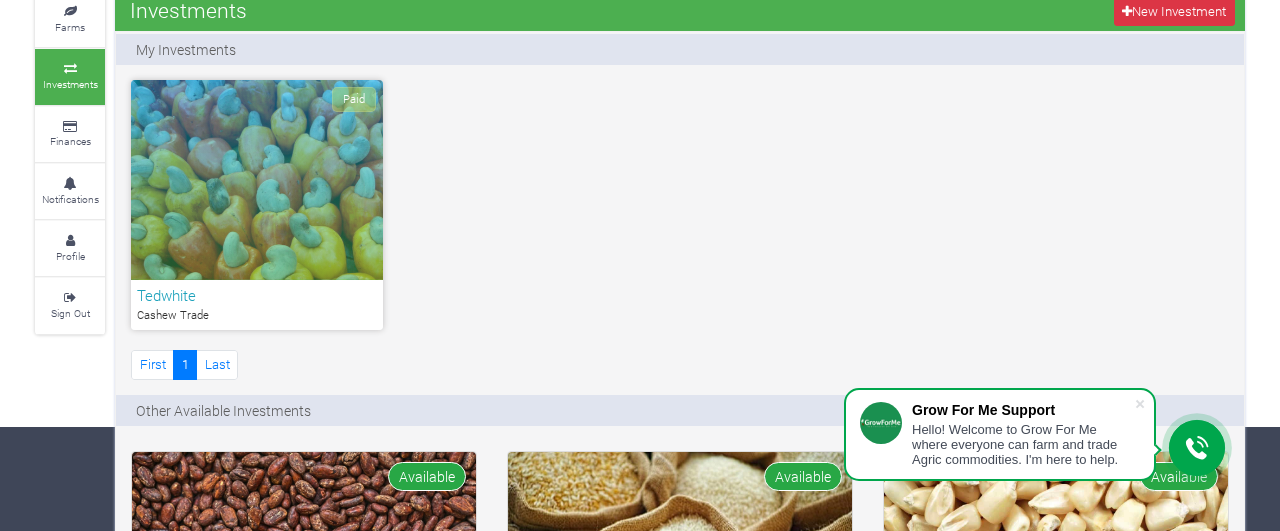 click on "Paid" at bounding box center [257, 180] 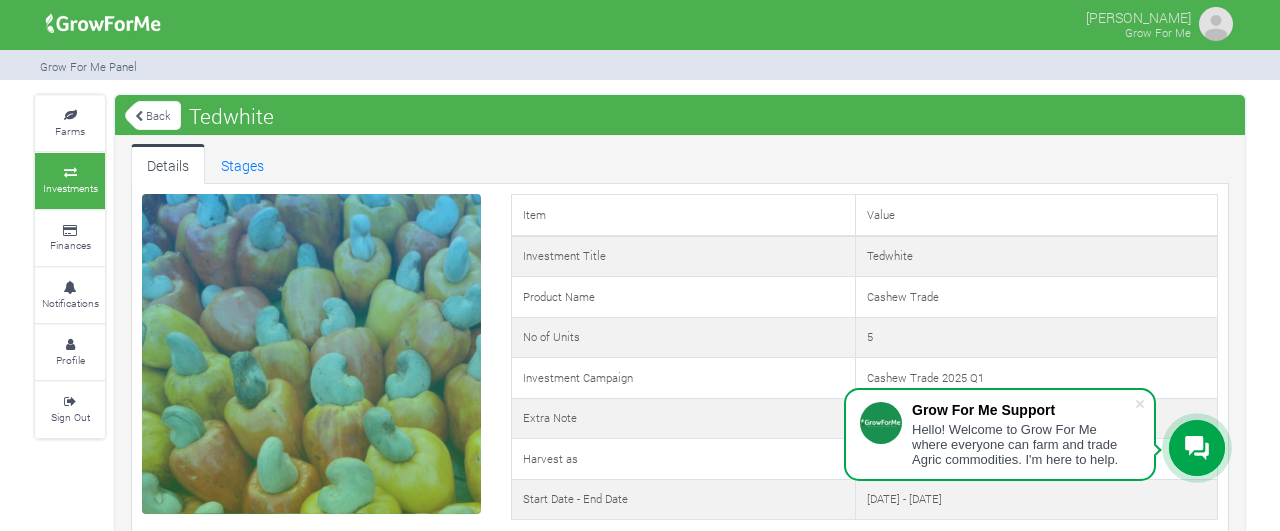 scroll, scrollTop: 0, scrollLeft: 0, axis: both 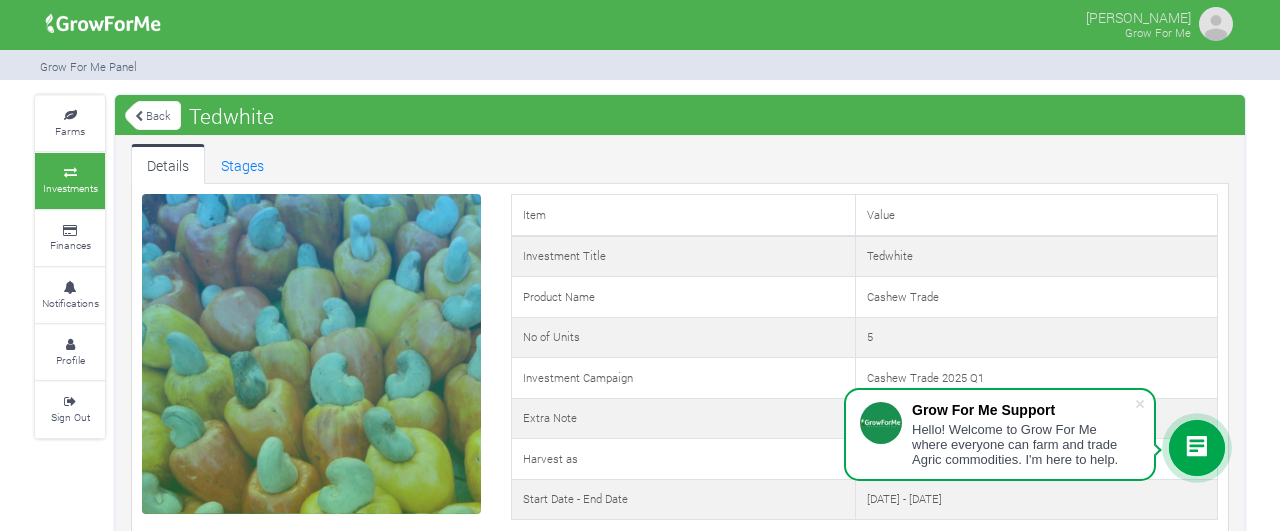 drag, startPoint x: 1271, startPoint y: 7, endPoint x: 1279, endPoint y: 84, distance: 77.41447 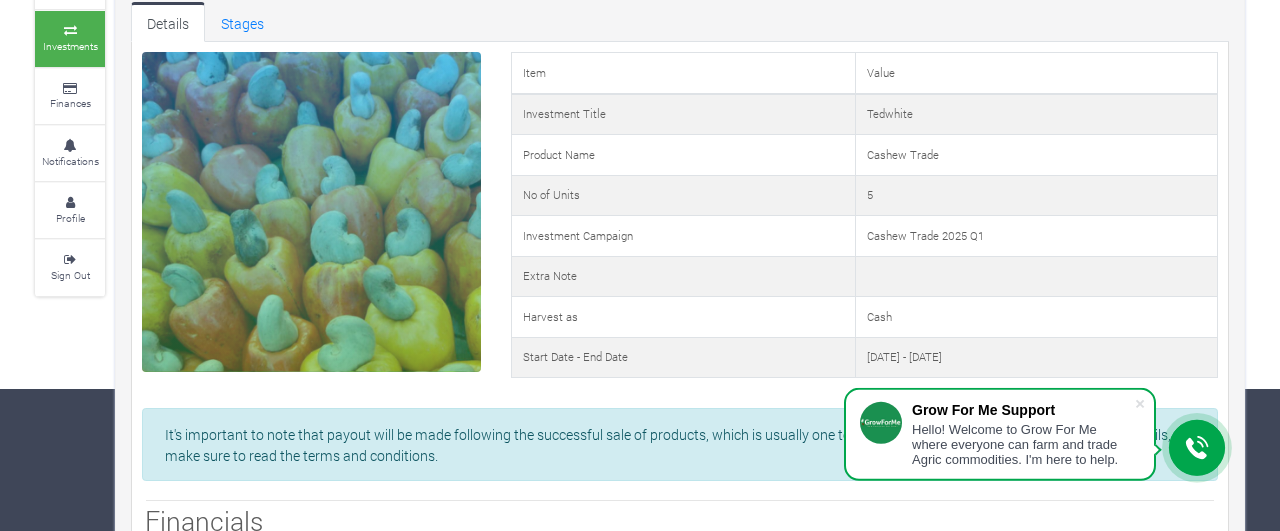 scroll, scrollTop: 151, scrollLeft: 0, axis: vertical 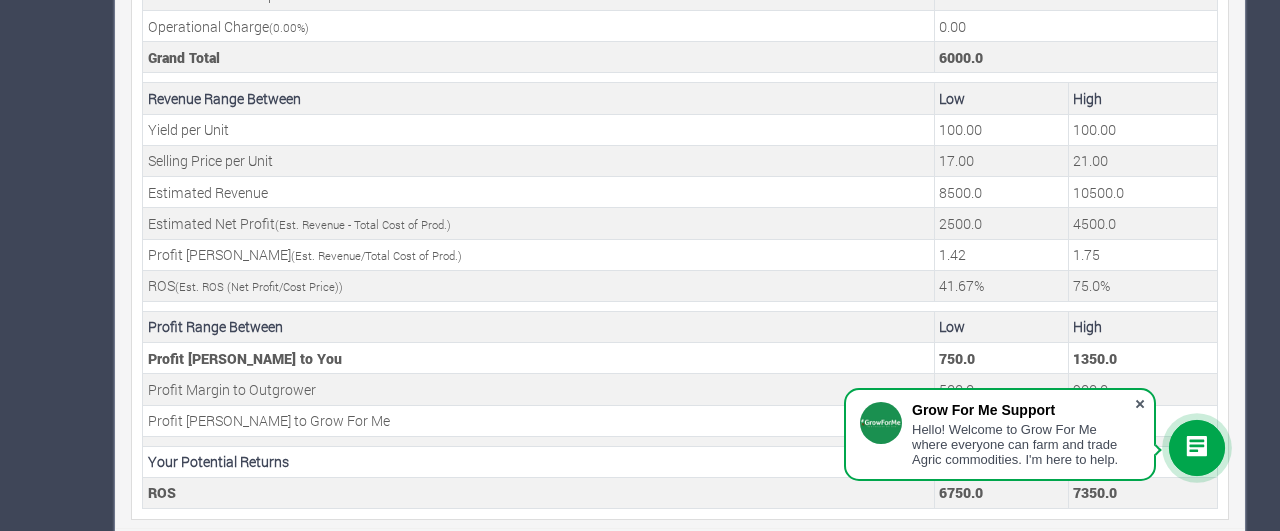 click at bounding box center [1140, 404] 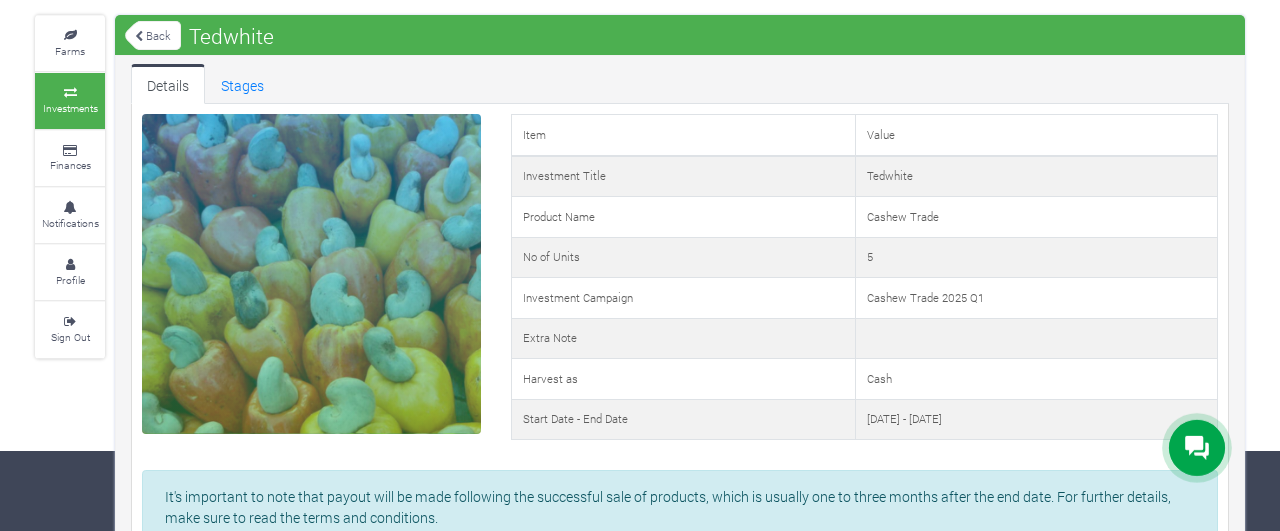 scroll, scrollTop: 0, scrollLeft: 0, axis: both 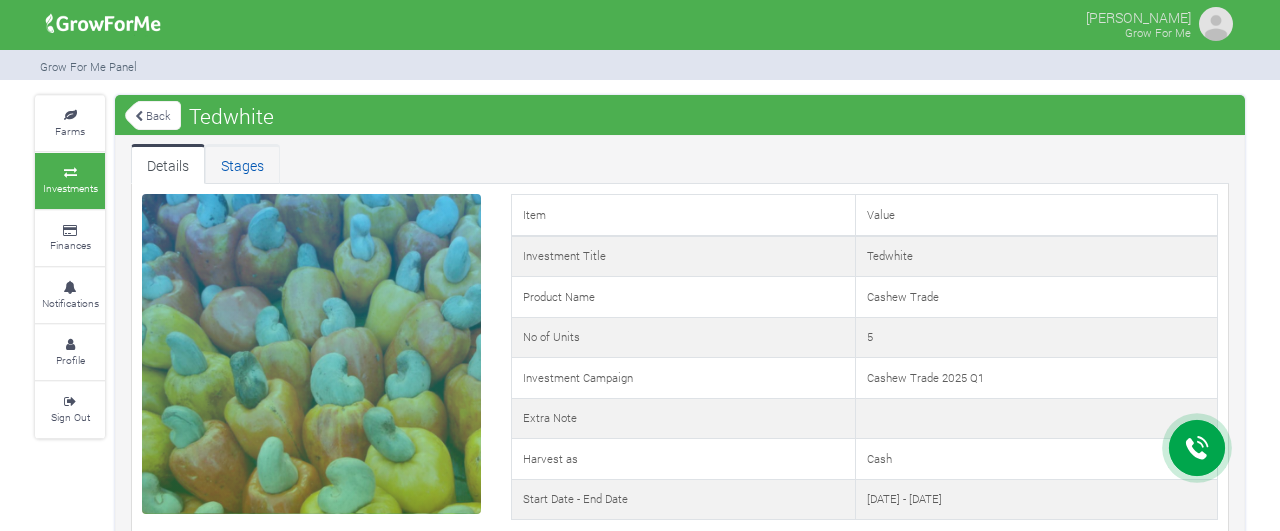 click on "Stages" at bounding box center [242, 164] 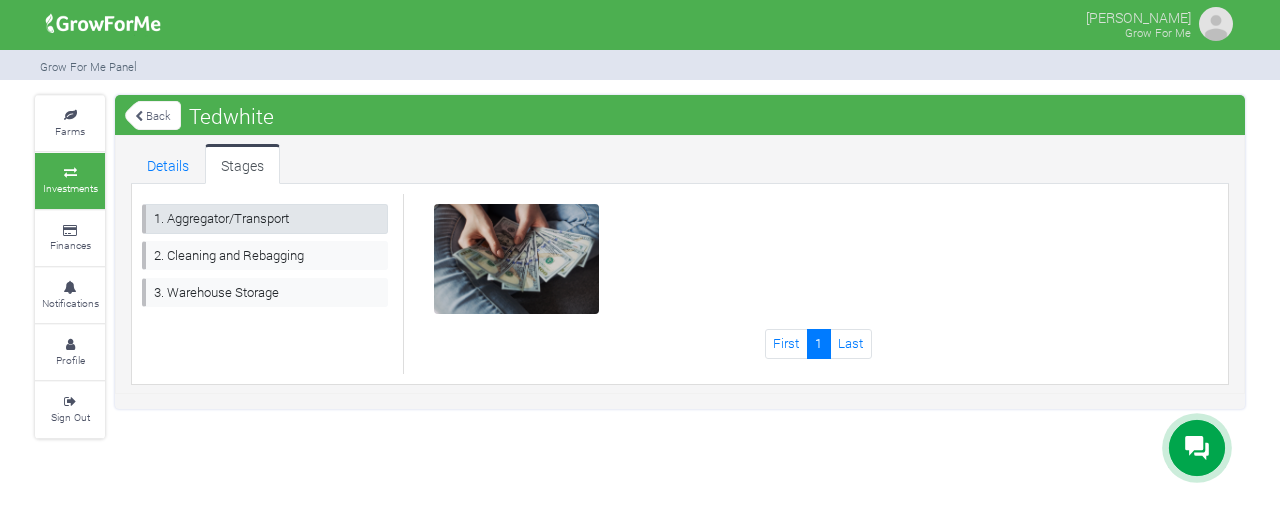 scroll, scrollTop: 0, scrollLeft: 0, axis: both 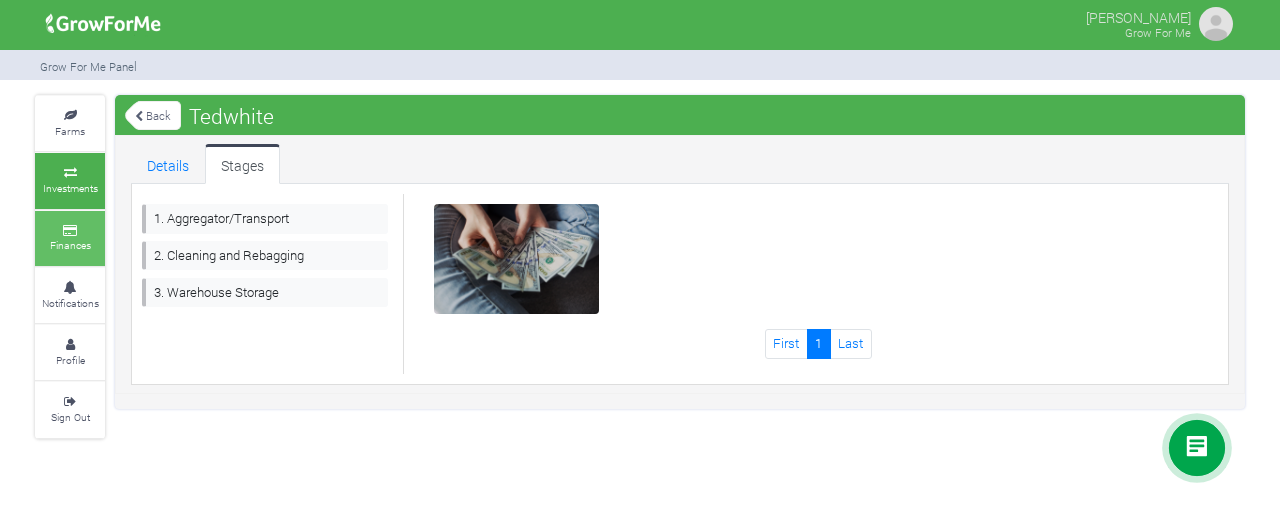 click on "Finances" at bounding box center [70, 245] 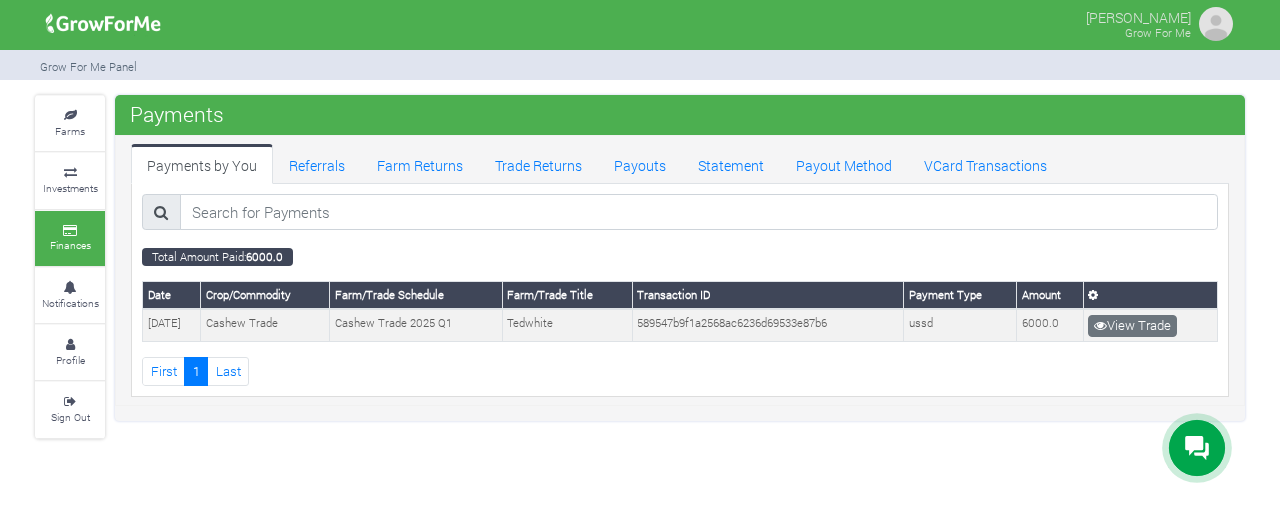 scroll, scrollTop: 0, scrollLeft: 0, axis: both 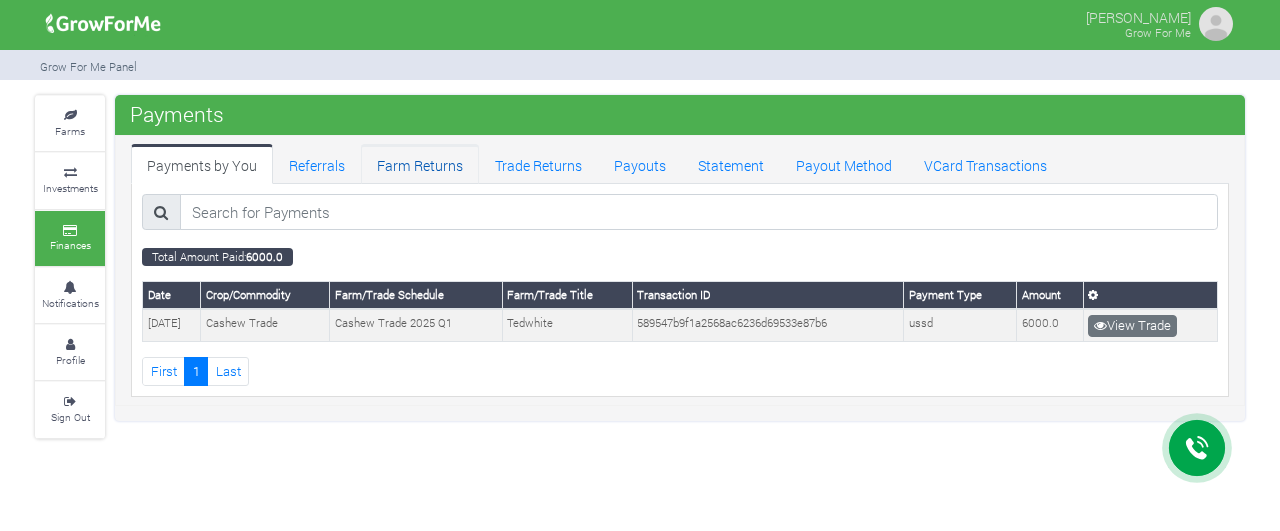 click on "Farm Returns" at bounding box center [420, 164] 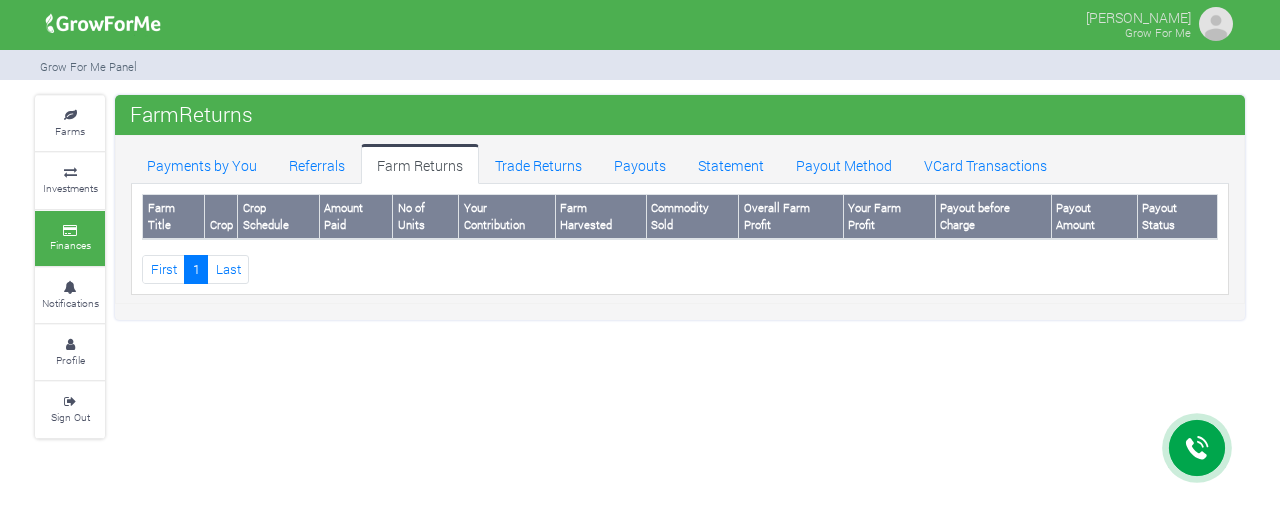 scroll, scrollTop: 0, scrollLeft: 0, axis: both 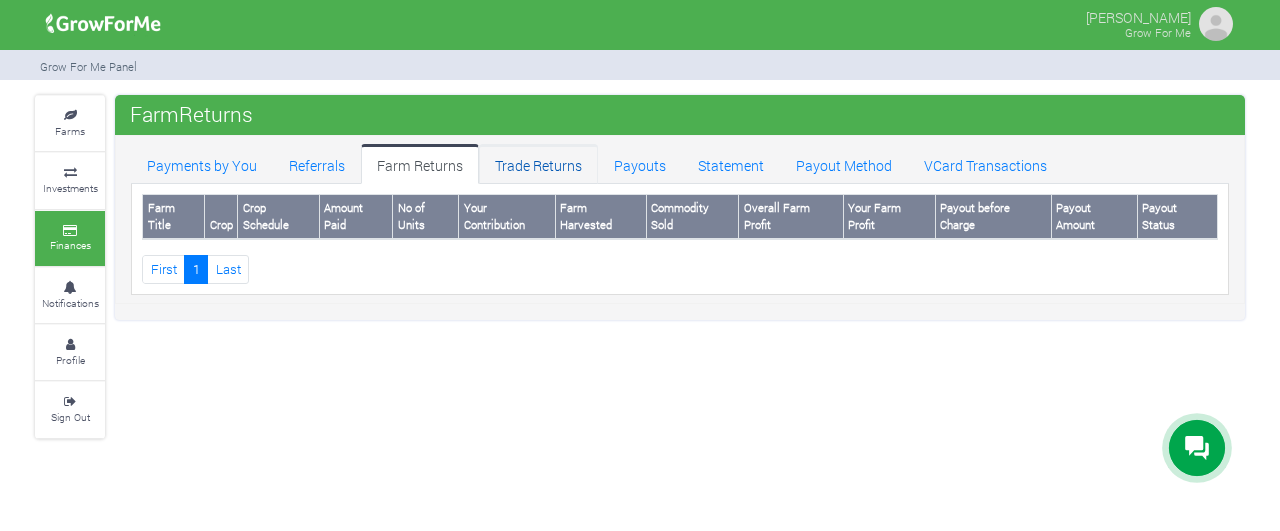 click on "Trade Returns" at bounding box center [538, 164] 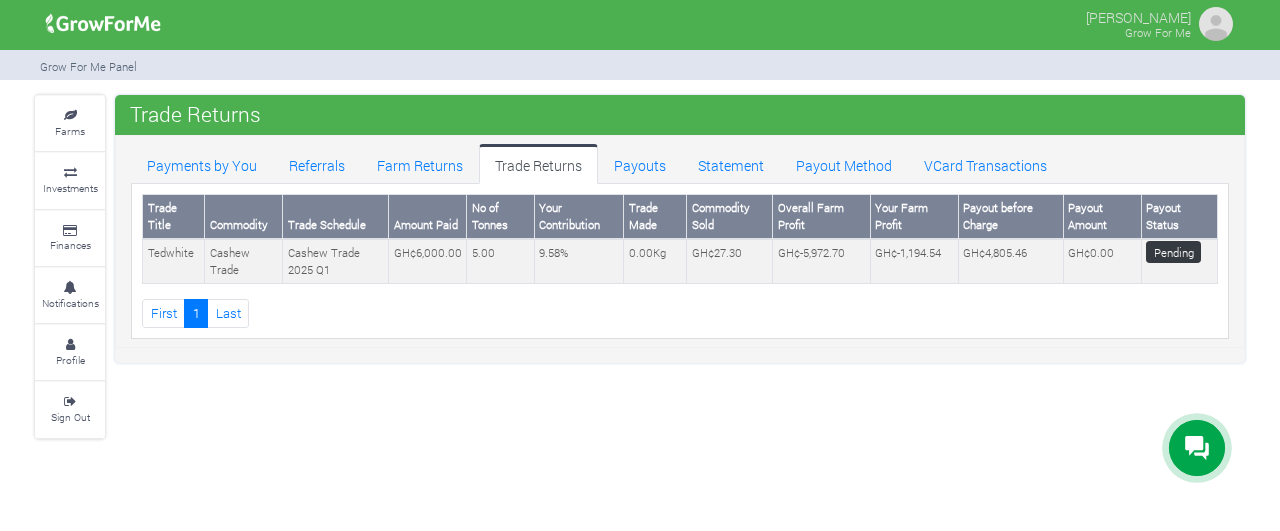scroll, scrollTop: 0, scrollLeft: 0, axis: both 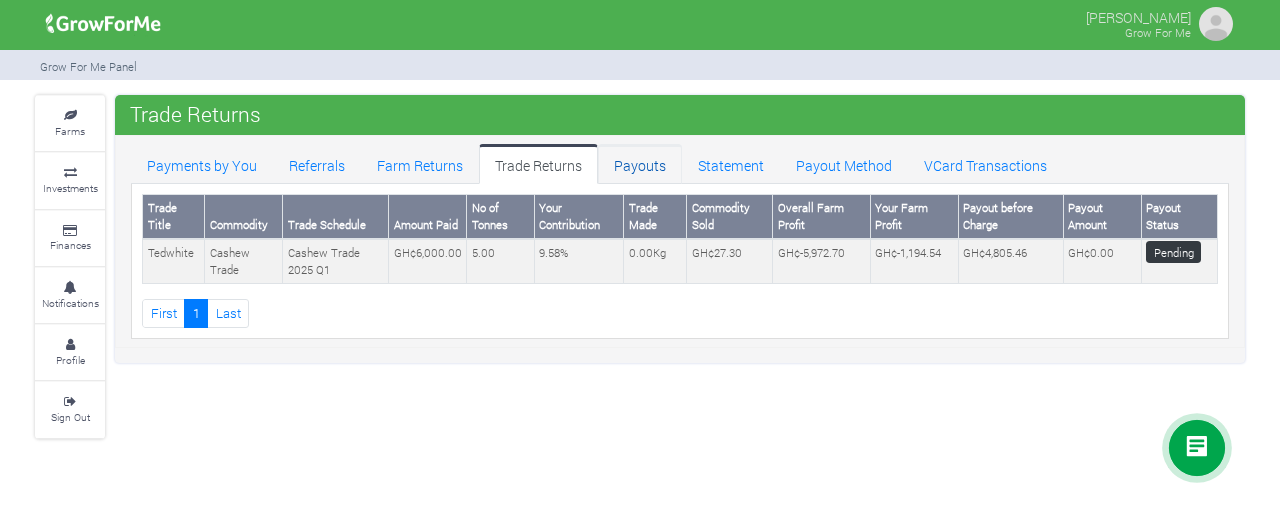 click on "Payouts" at bounding box center [640, 164] 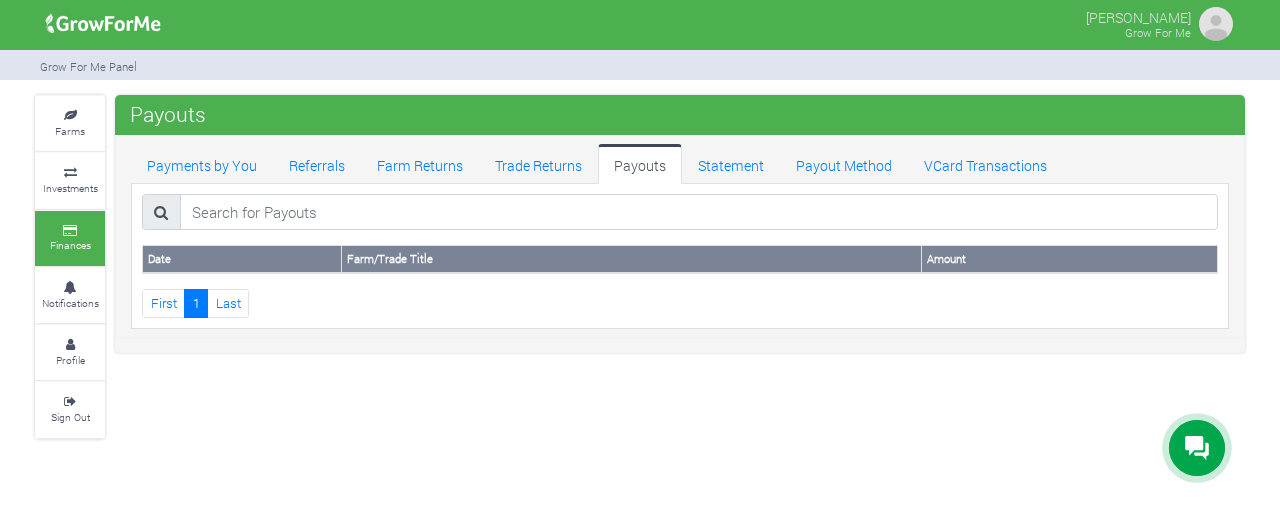 scroll, scrollTop: 0, scrollLeft: 0, axis: both 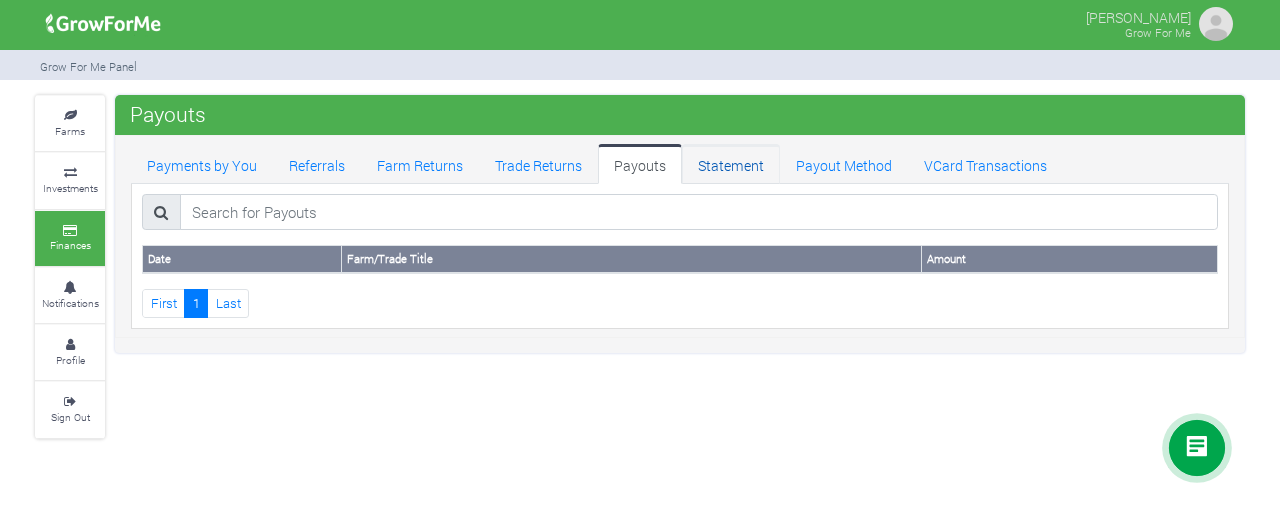 click on "Statement" at bounding box center (731, 164) 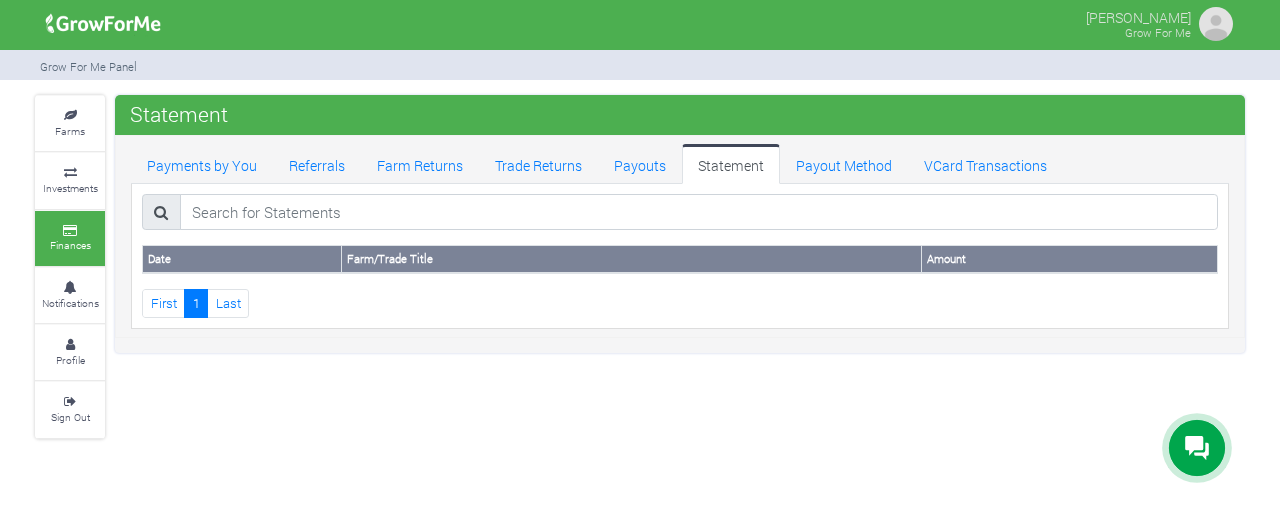 scroll, scrollTop: 0, scrollLeft: 0, axis: both 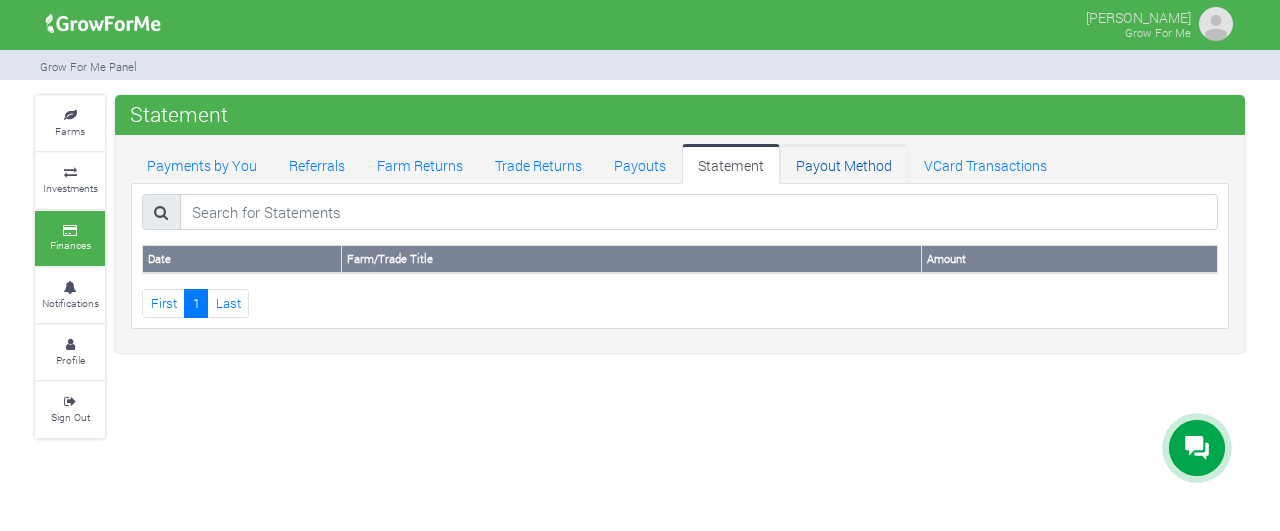 click on "Payout Method" at bounding box center [844, 164] 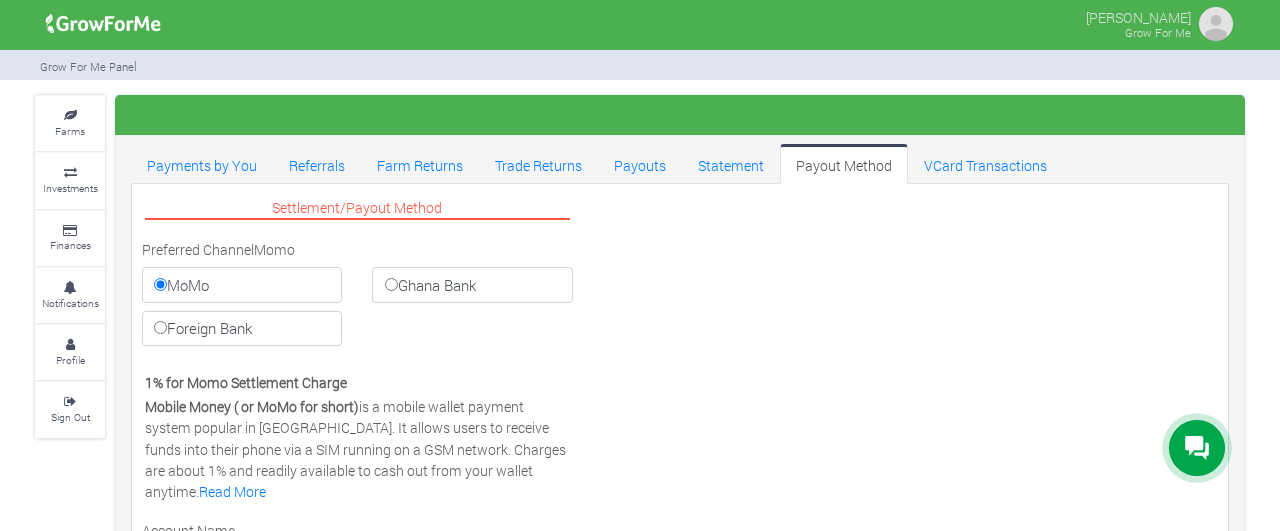 scroll, scrollTop: 0, scrollLeft: 0, axis: both 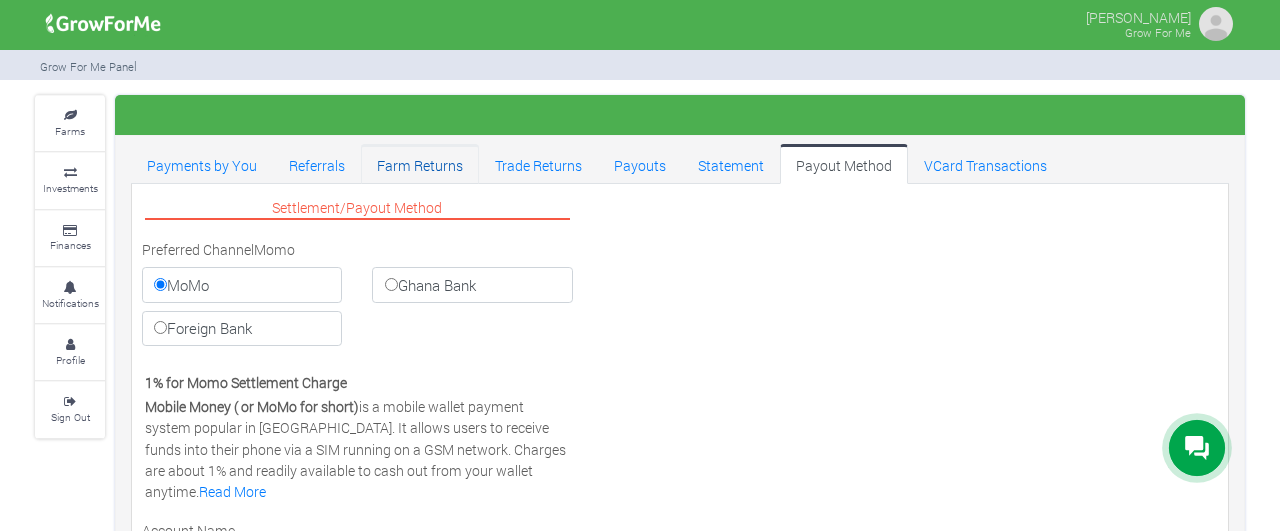 click on "Farm Returns" at bounding box center (420, 164) 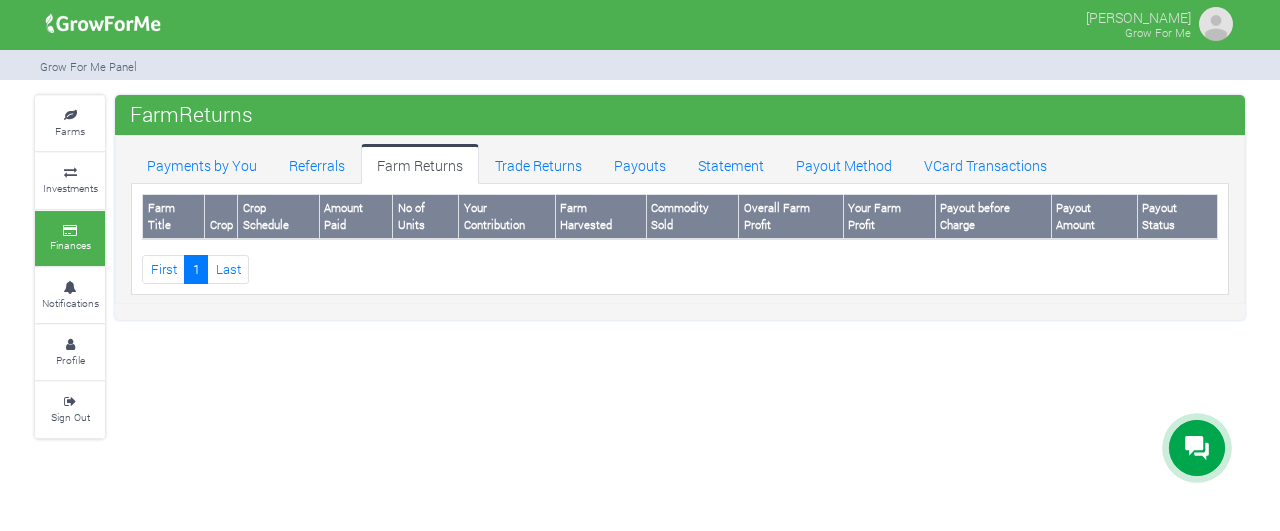 scroll, scrollTop: 0, scrollLeft: 0, axis: both 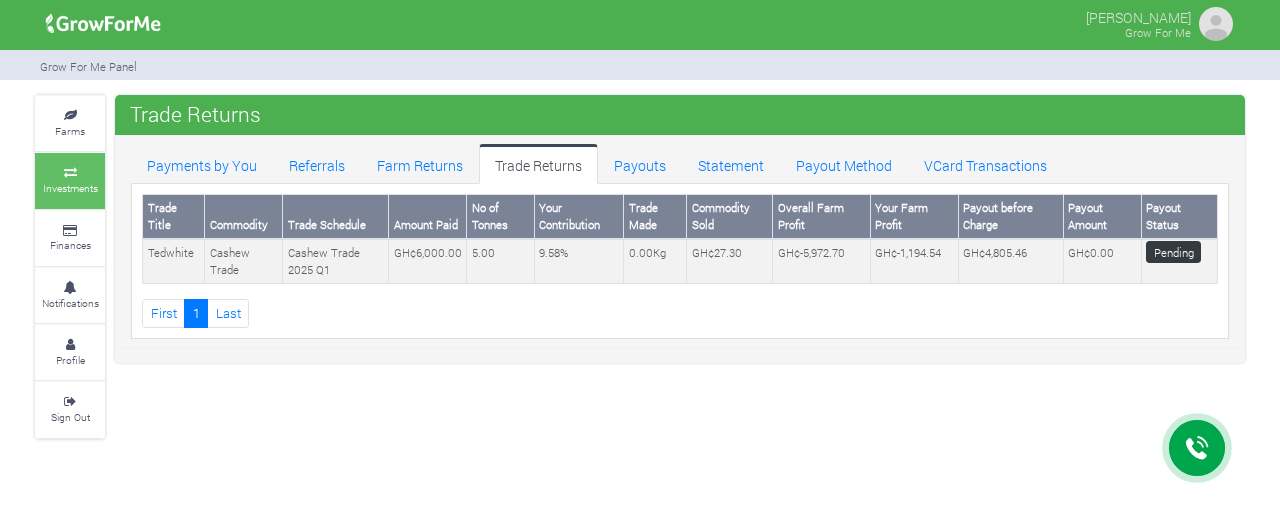 click on "Investments" at bounding box center (70, 180) 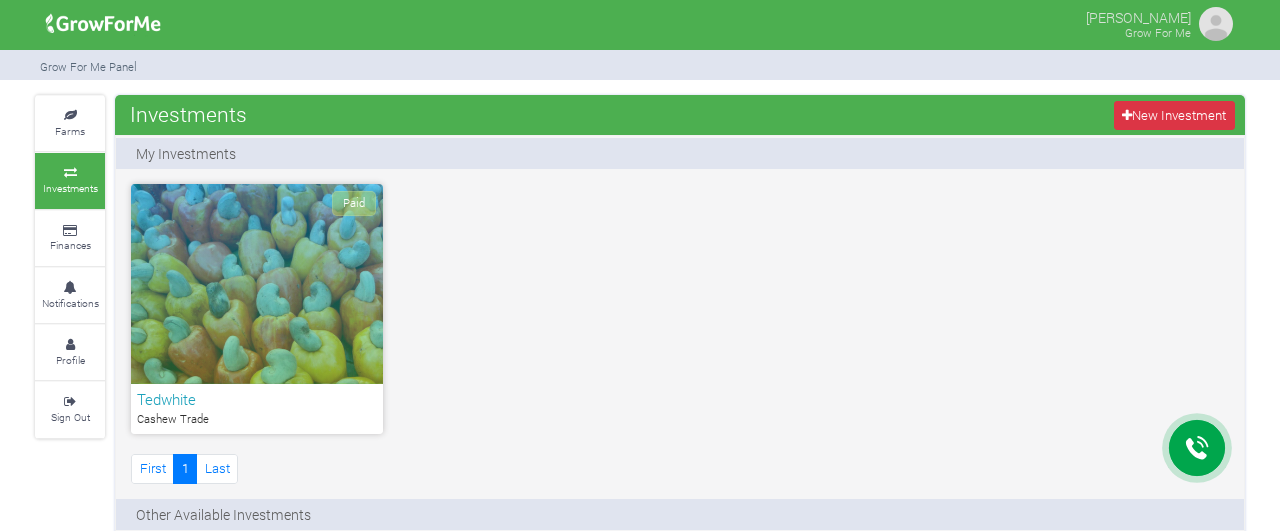 scroll, scrollTop: 0, scrollLeft: 0, axis: both 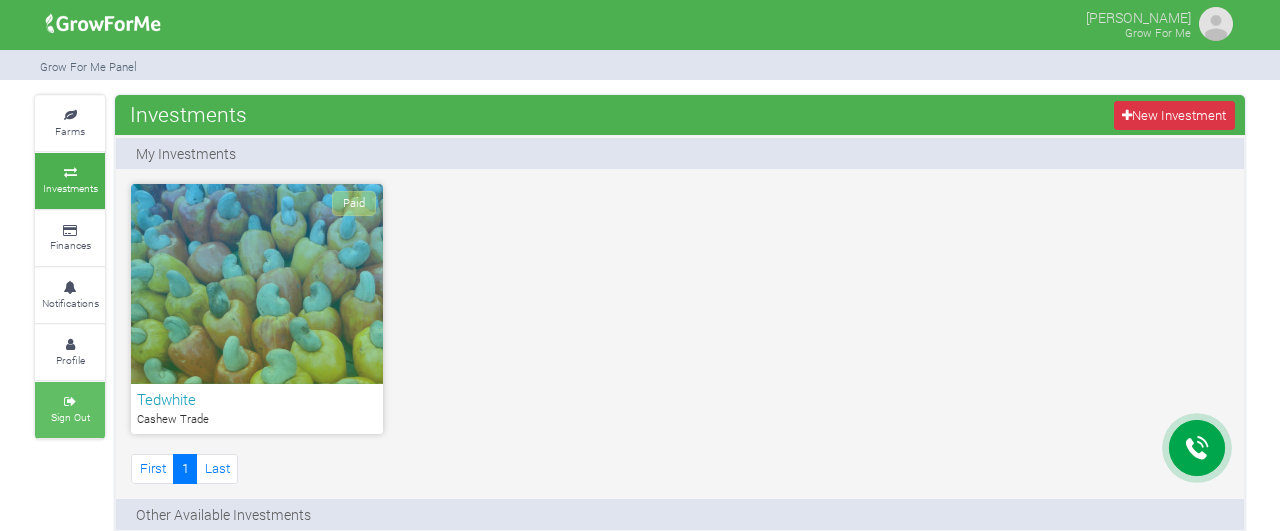 click on "Sign Out" at bounding box center (70, 417) 